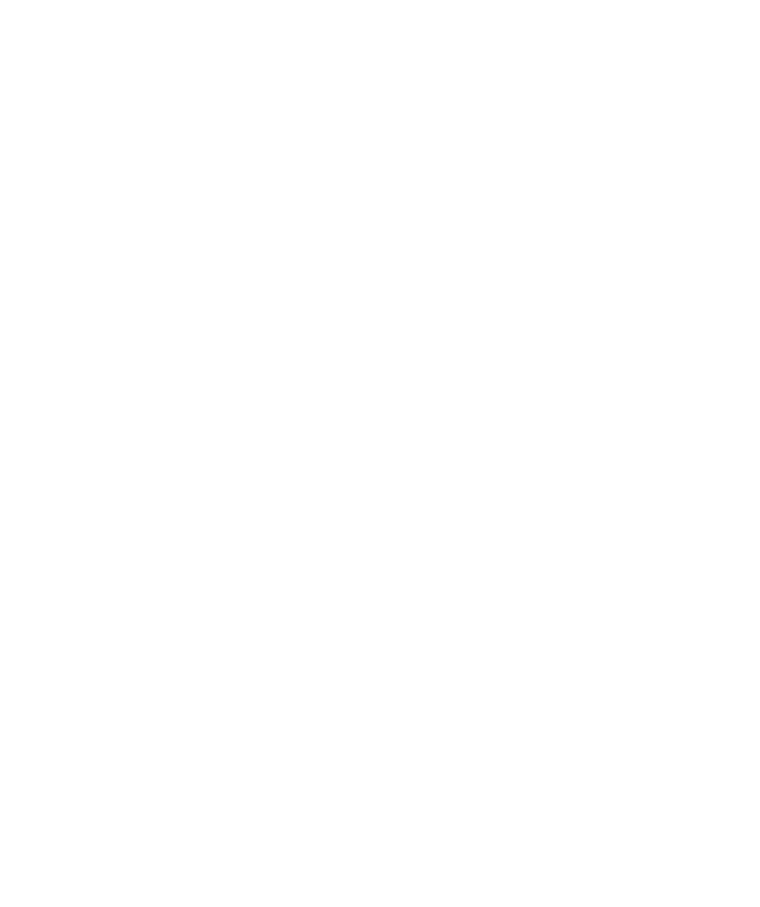 select on "*" 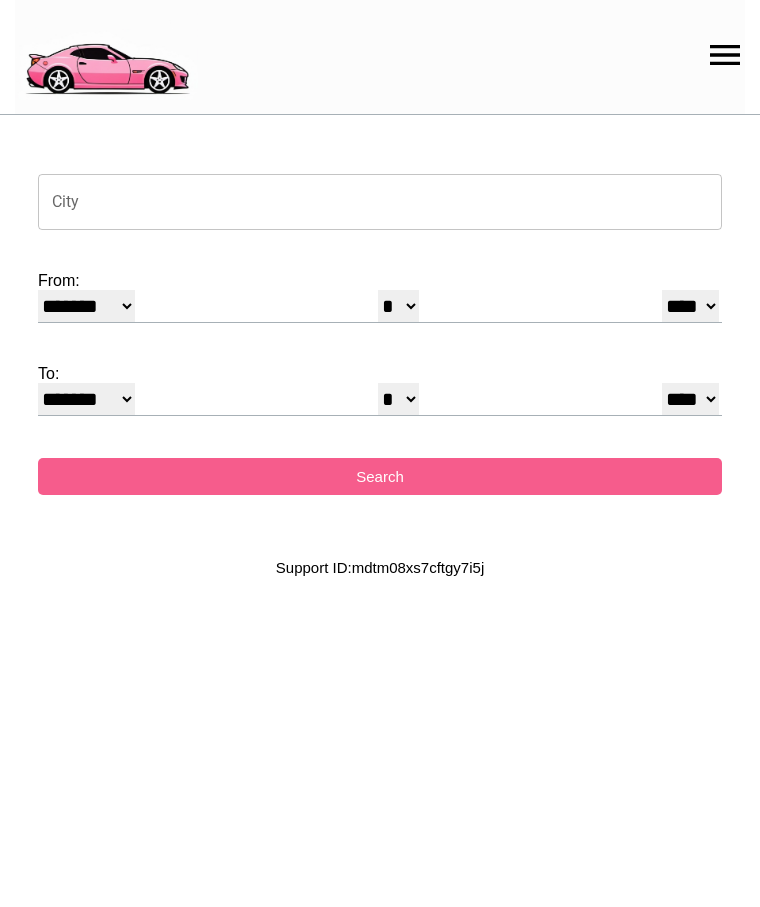 scroll, scrollTop: 0, scrollLeft: 0, axis: both 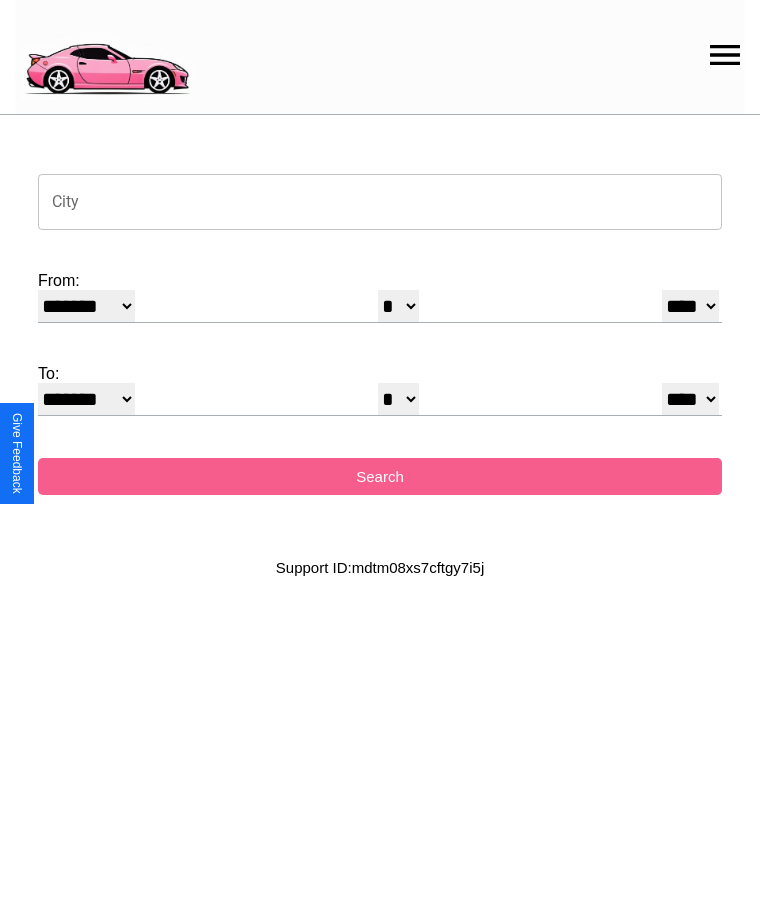 click 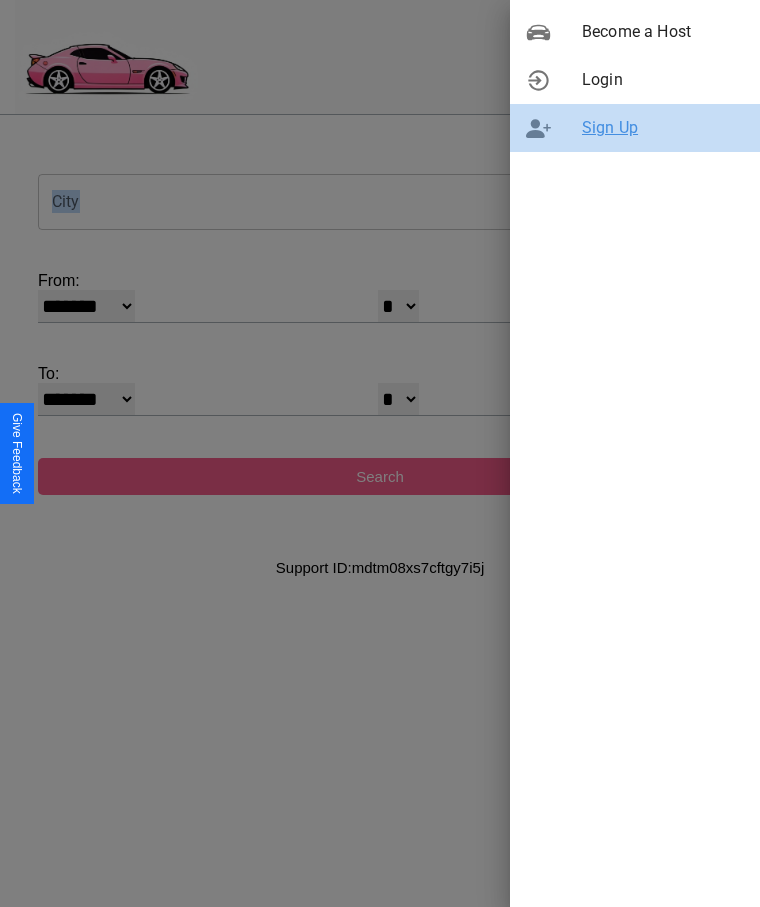 click on "Sign Up" at bounding box center [663, 128] 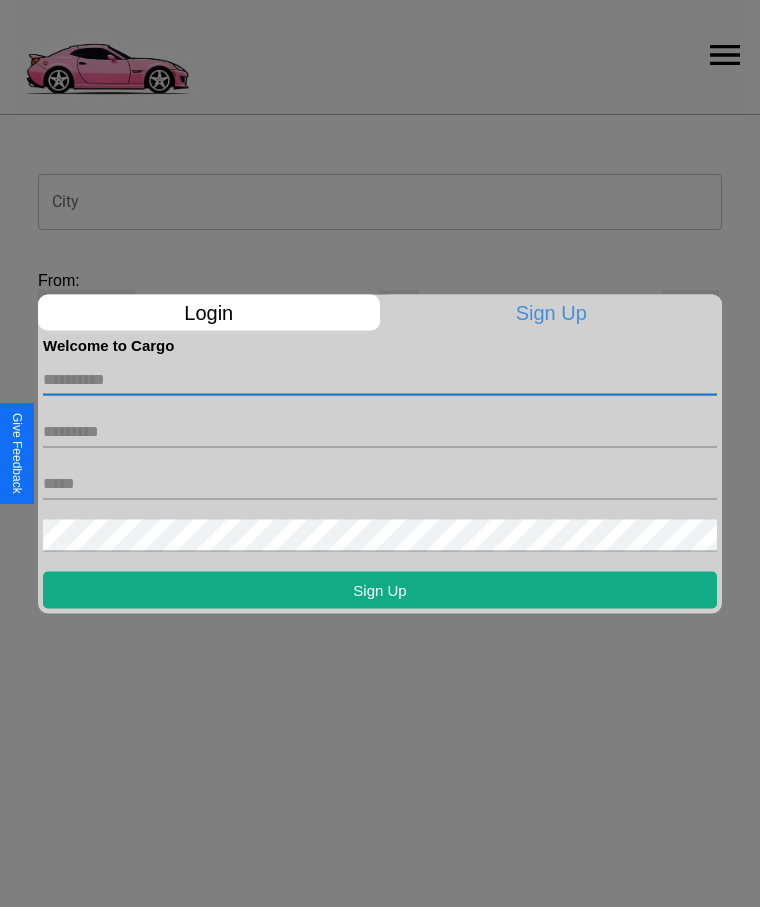 click at bounding box center [380, 379] 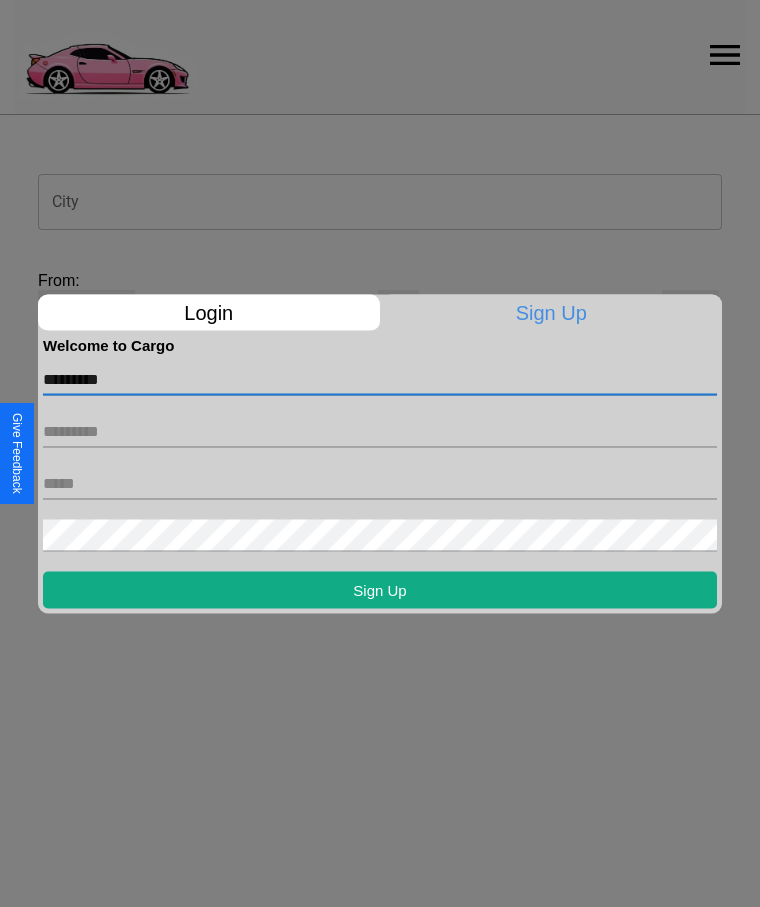 type on "*********" 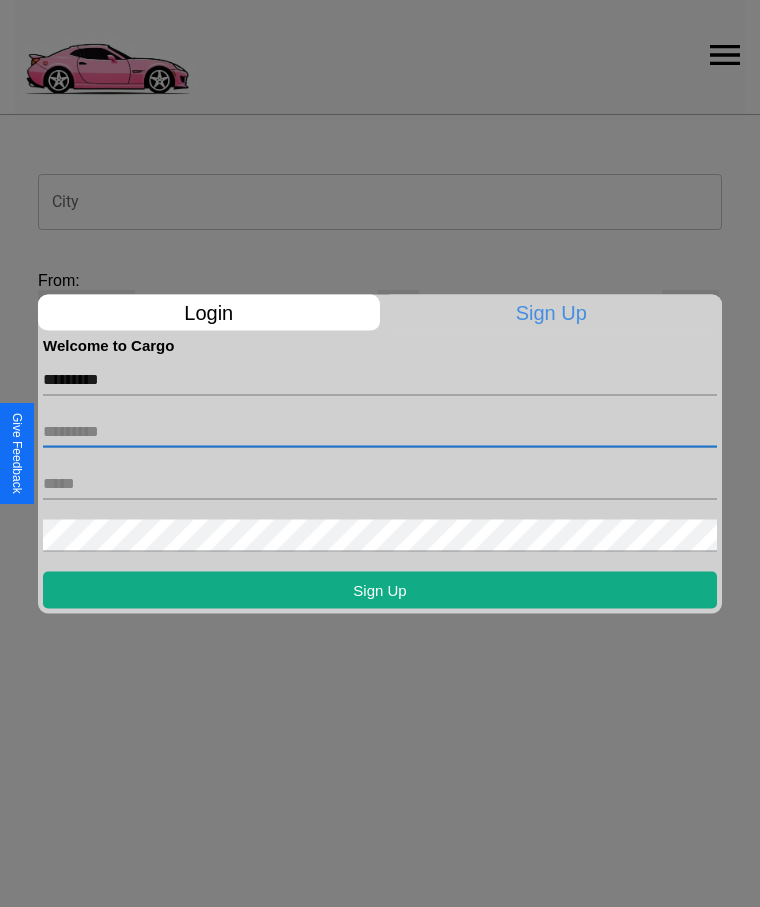 click at bounding box center [380, 431] 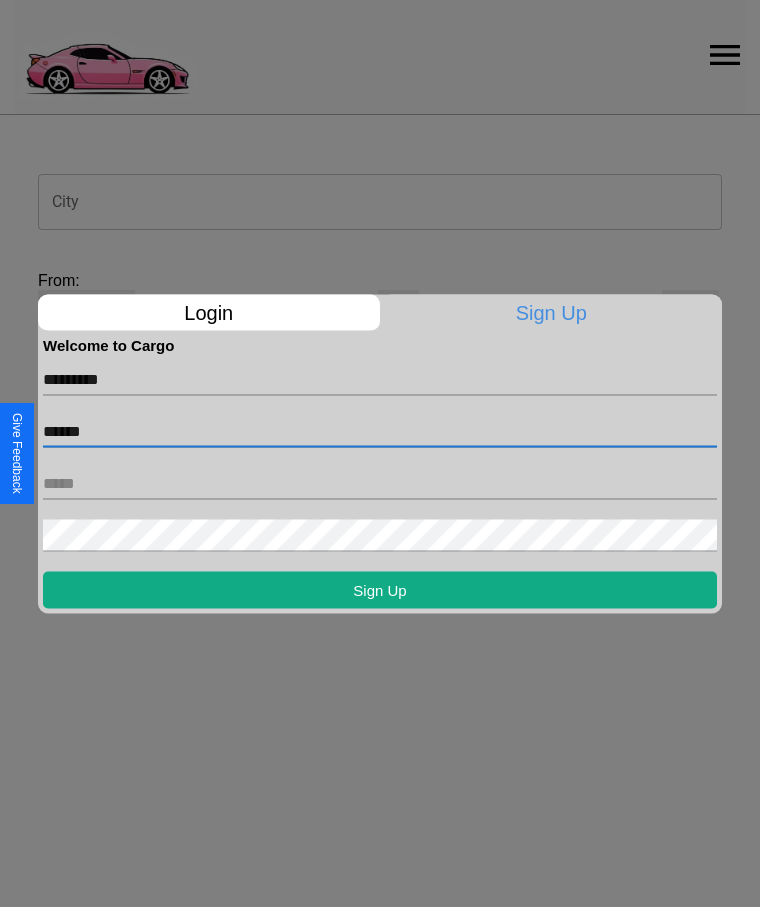 type on "******" 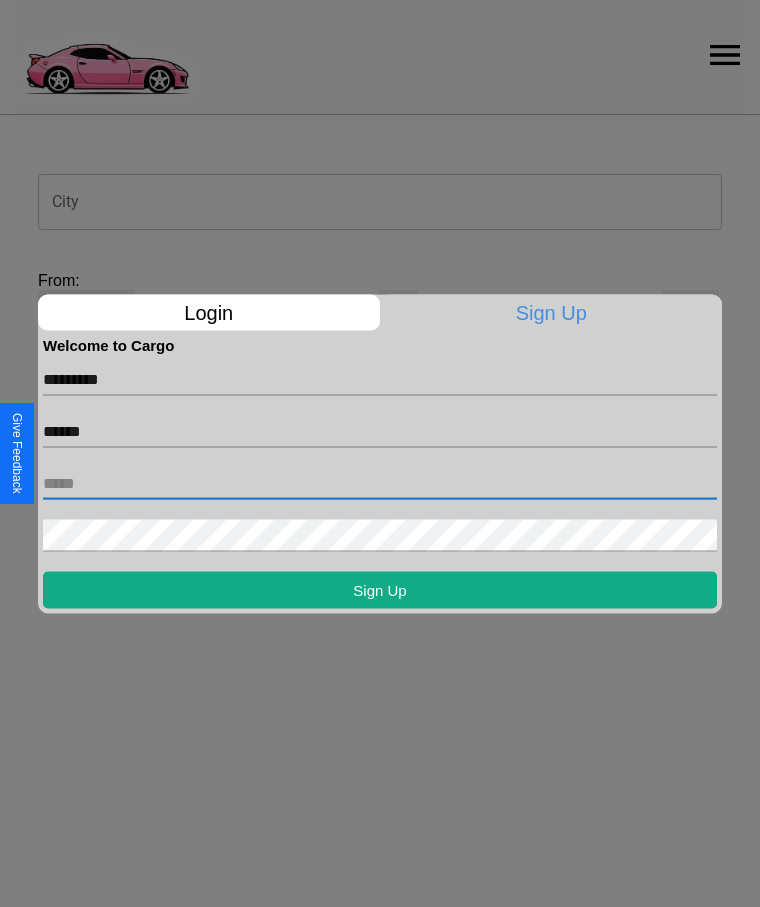 click at bounding box center (380, 483) 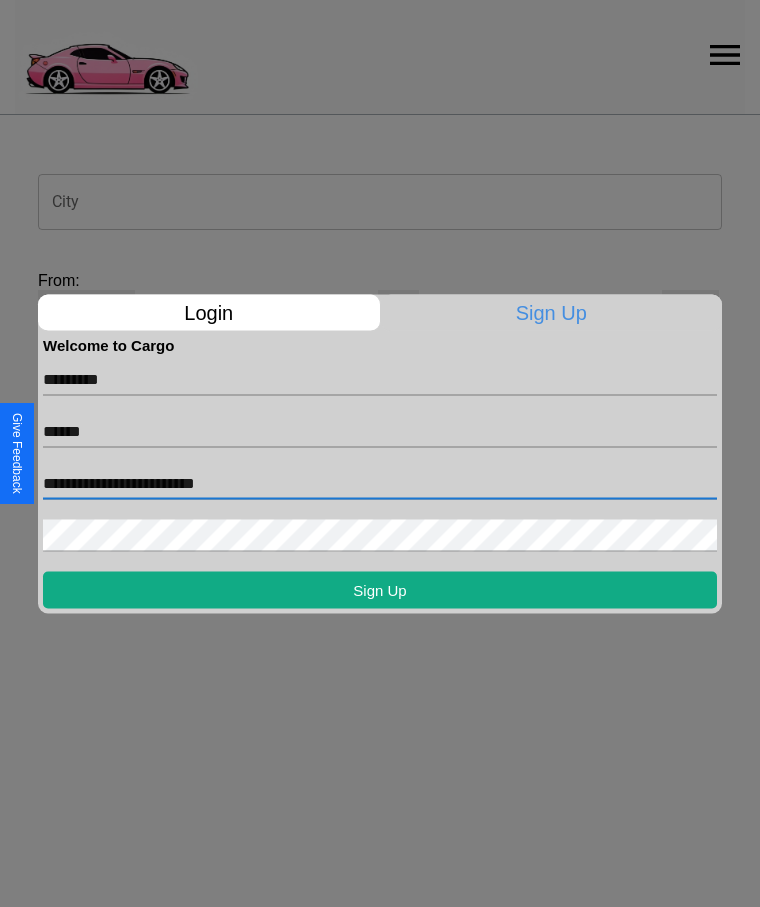 type on "**********" 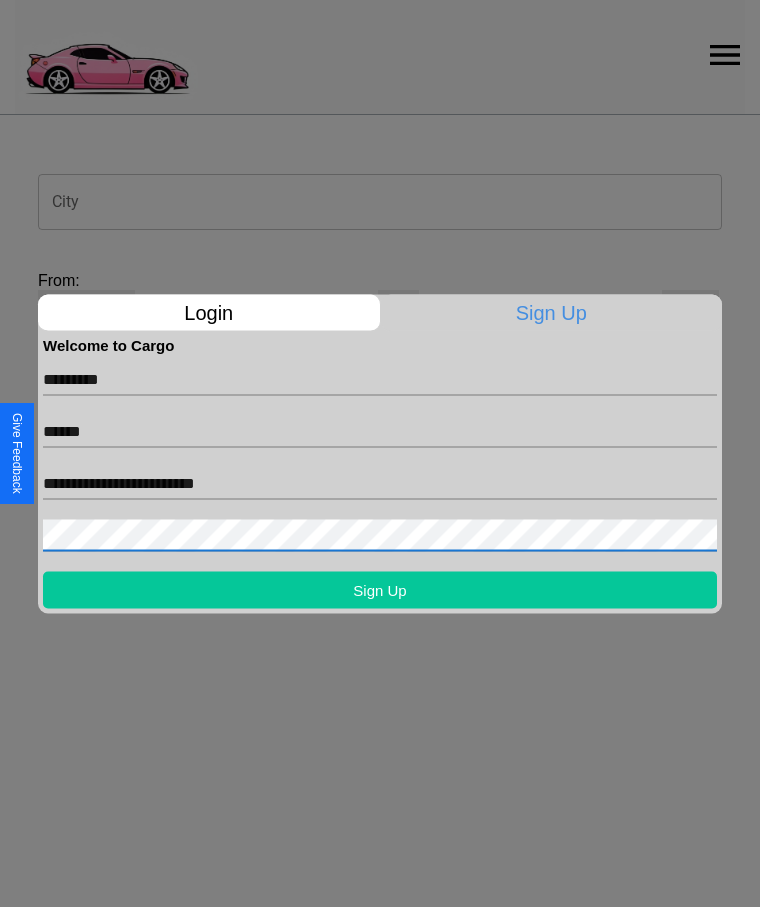 click on "Sign Up" at bounding box center (380, 589) 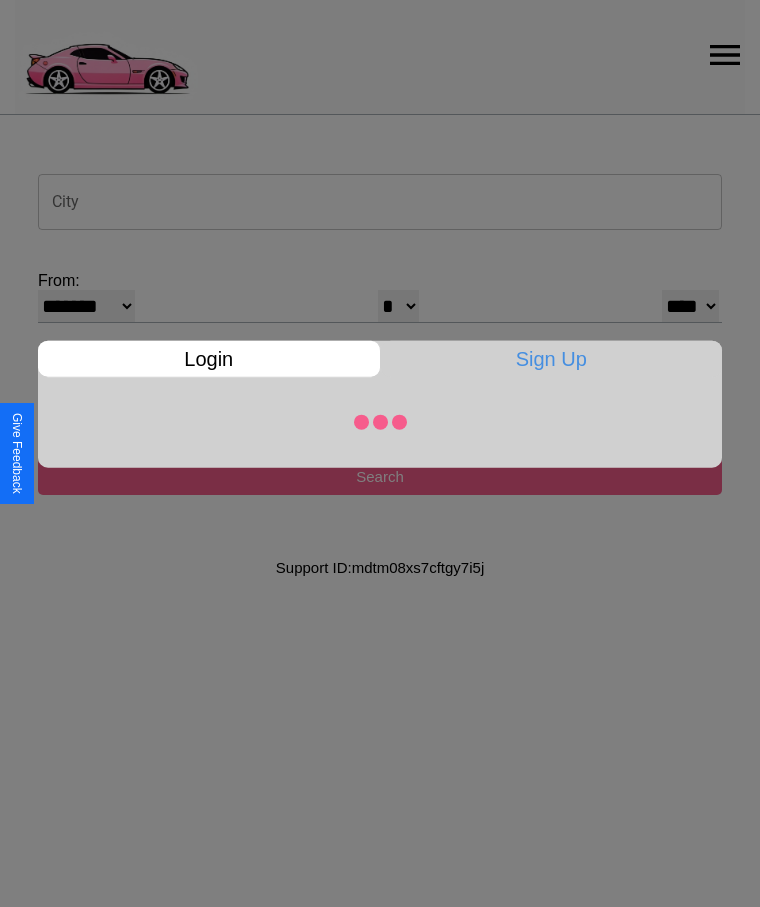 select on "*" 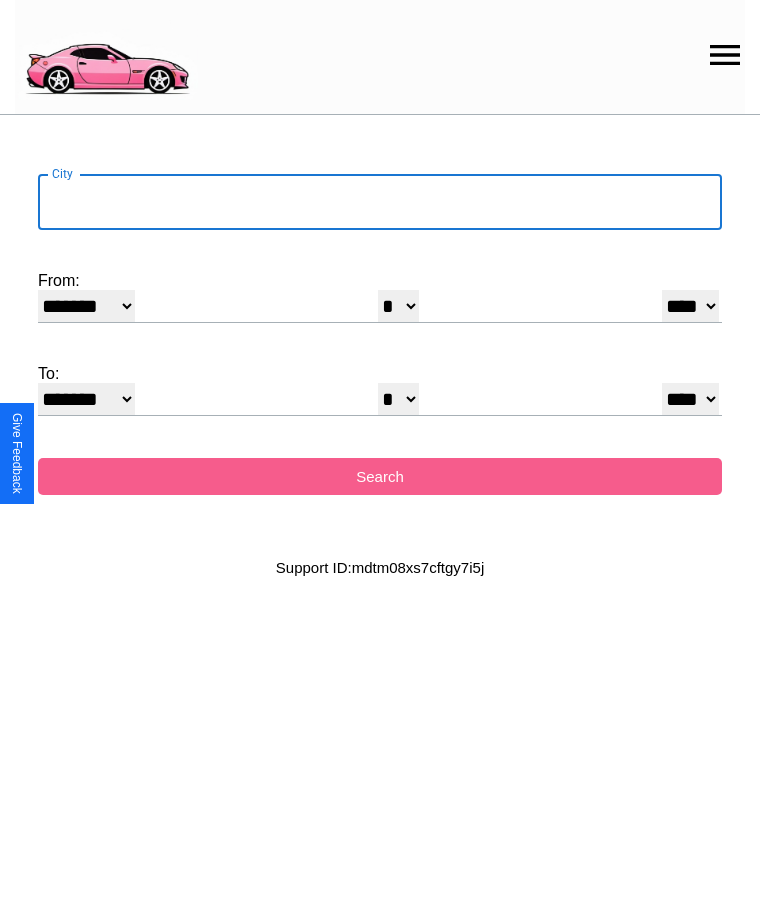 click on "City" at bounding box center [380, 202] 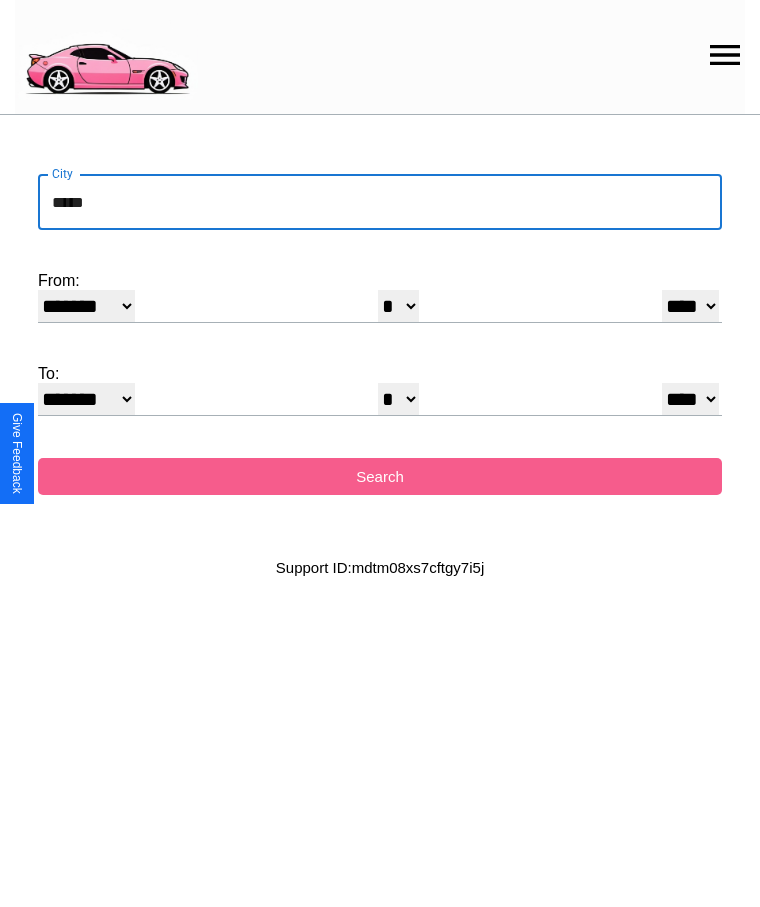 type on "*****" 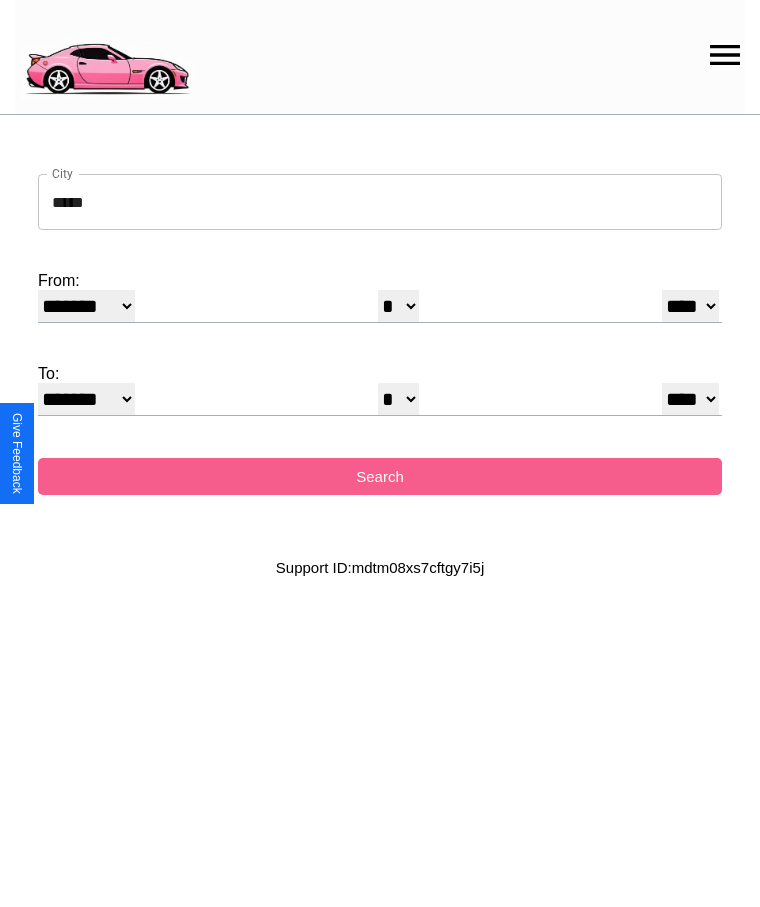 click on "* * * * * * * * * ** ** ** ** ** ** ** ** ** ** ** ** ** ** ** ** ** ** ** ** ** **" at bounding box center (398, 306) 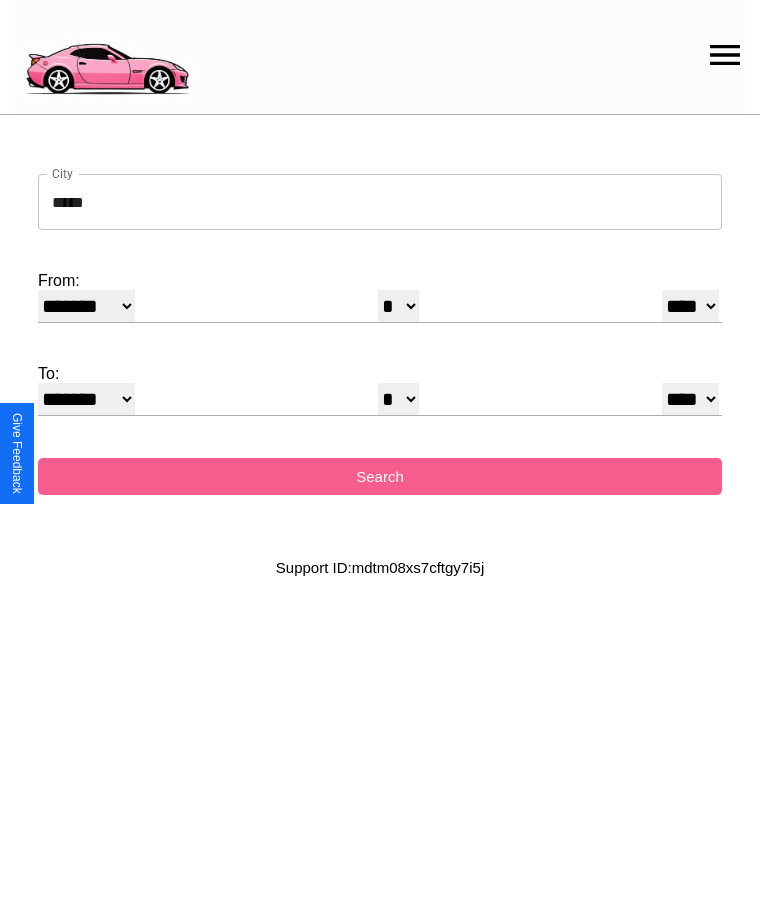 select on "*" 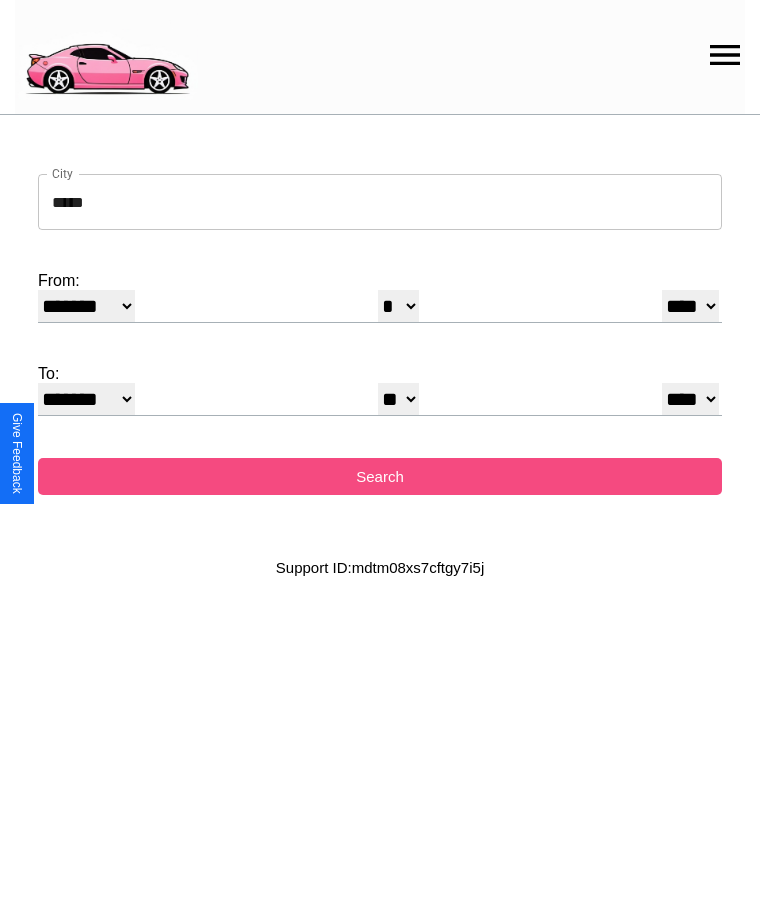 click on "Search" at bounding box center [380, 476] 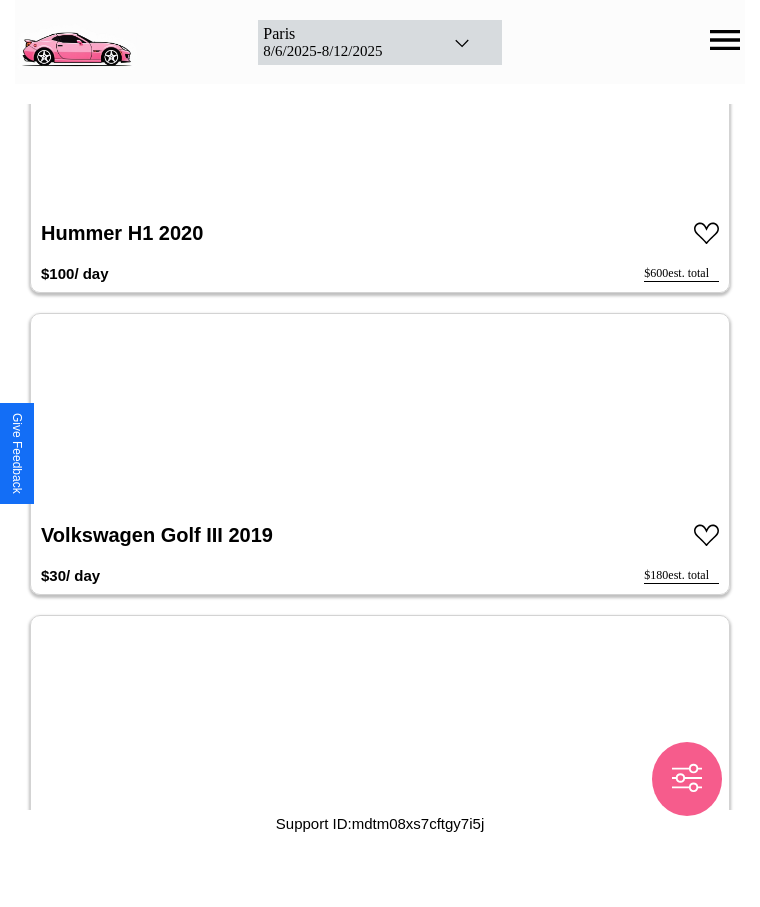 scroll, scrollTop: 422, scrollLeft: 0, axis: vertical 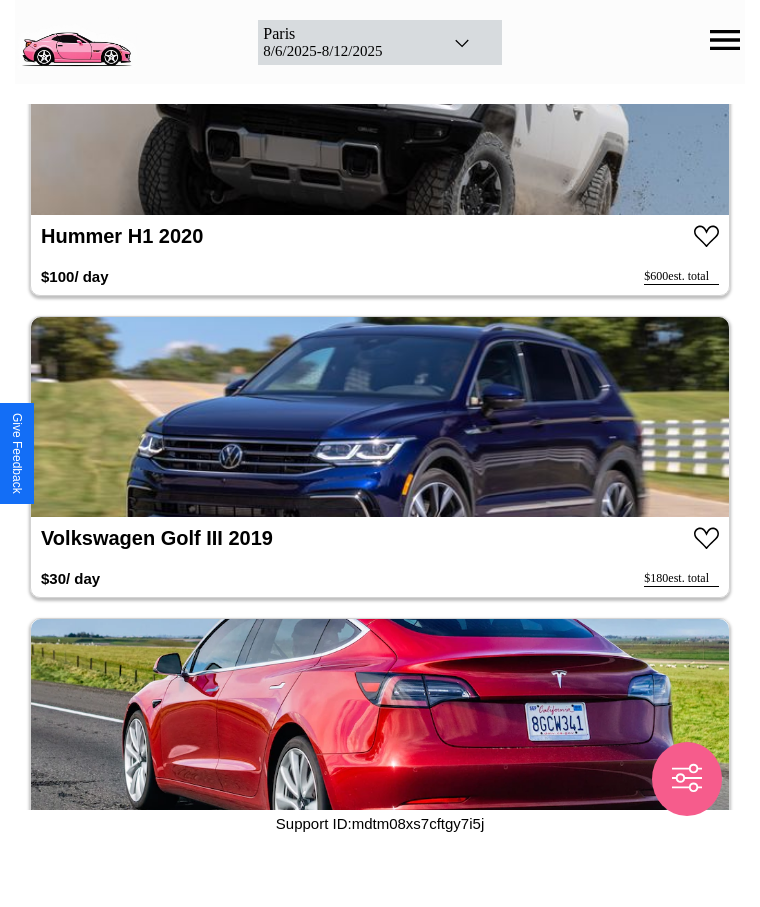 click at bounding box center (380, 417) 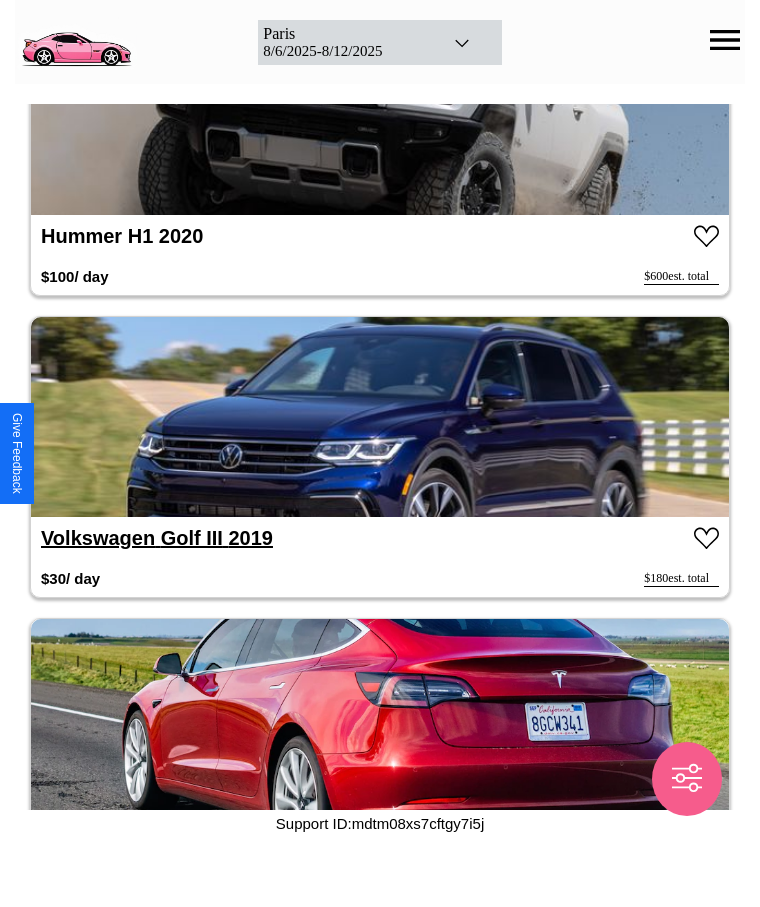 click on "Volkswagen   Golf III   2019" at bounding box center (157, 538) 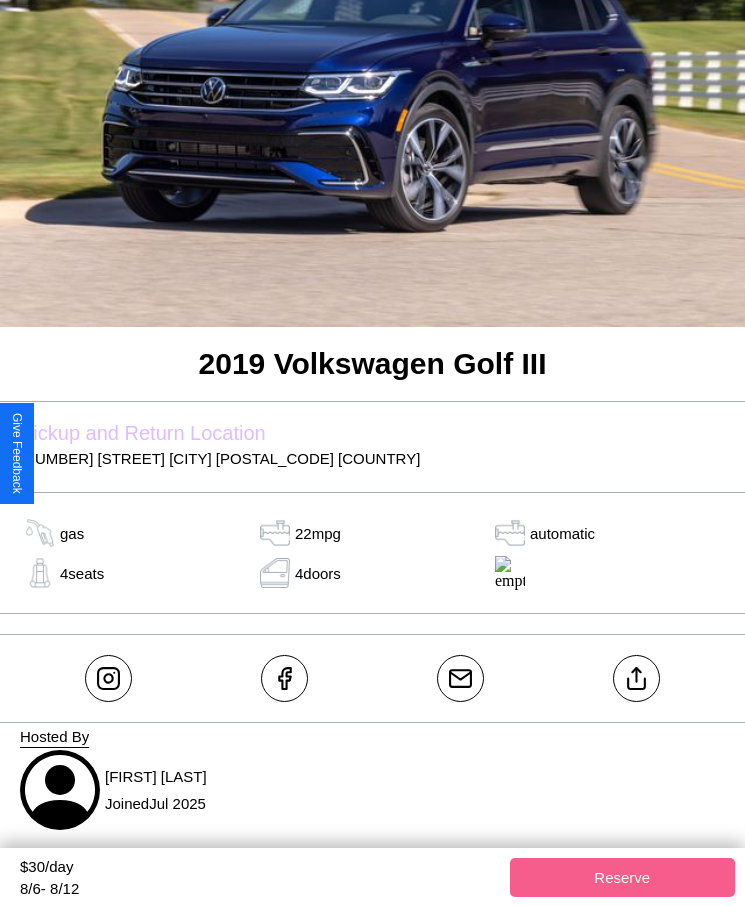 scroll, scrollTop: 314, scrollLeft: 0, axis: vertical 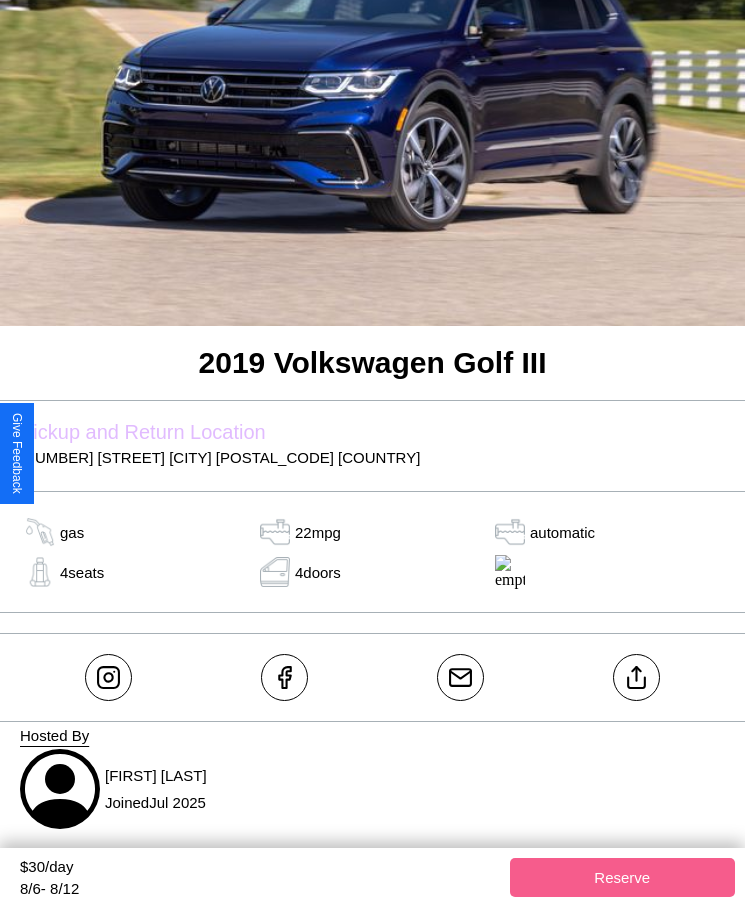 click on "[NUMBER] [STREET] [CITY] [POSTAL_CODE] [COUNTRY]" at bounding box center [372, 457] 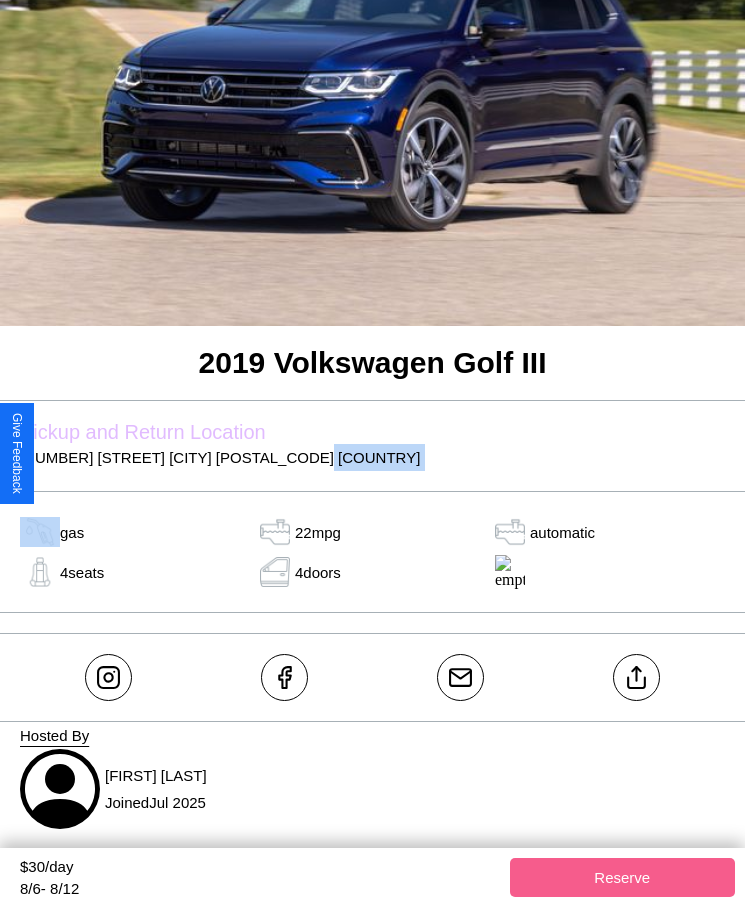 click on "[NUMBER] [STREET] [CITY] [POSTAL_CODE] [COUNTRY]" at bounding box center [372, 457] 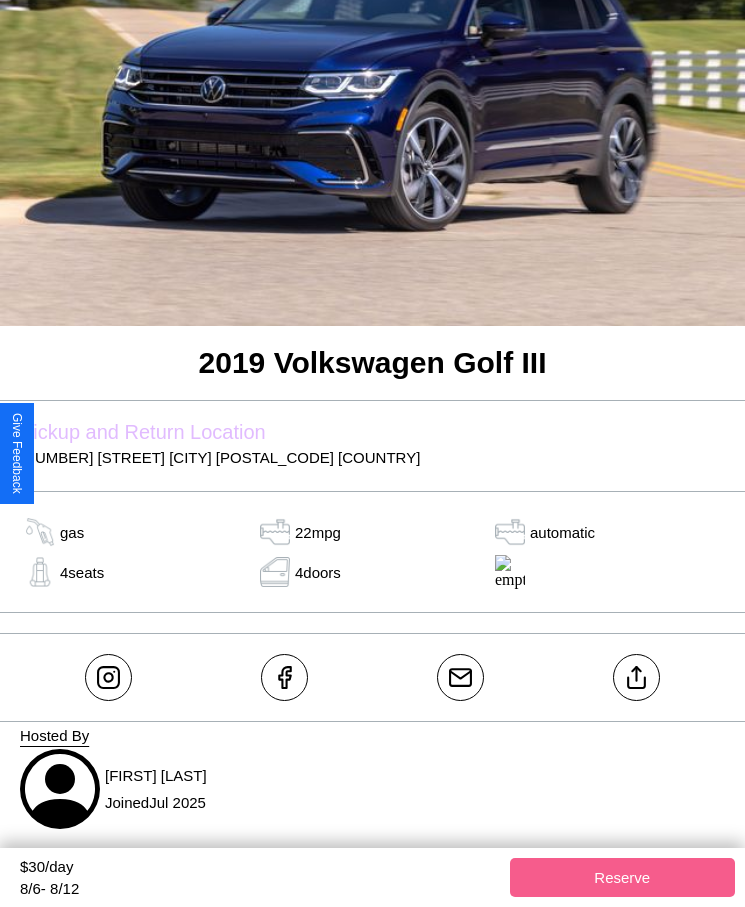 click on "[NUMBER] [STREET] [CITY] [POSTAL_CODE] [COUNTRY]" at bounding box center (372, 457) 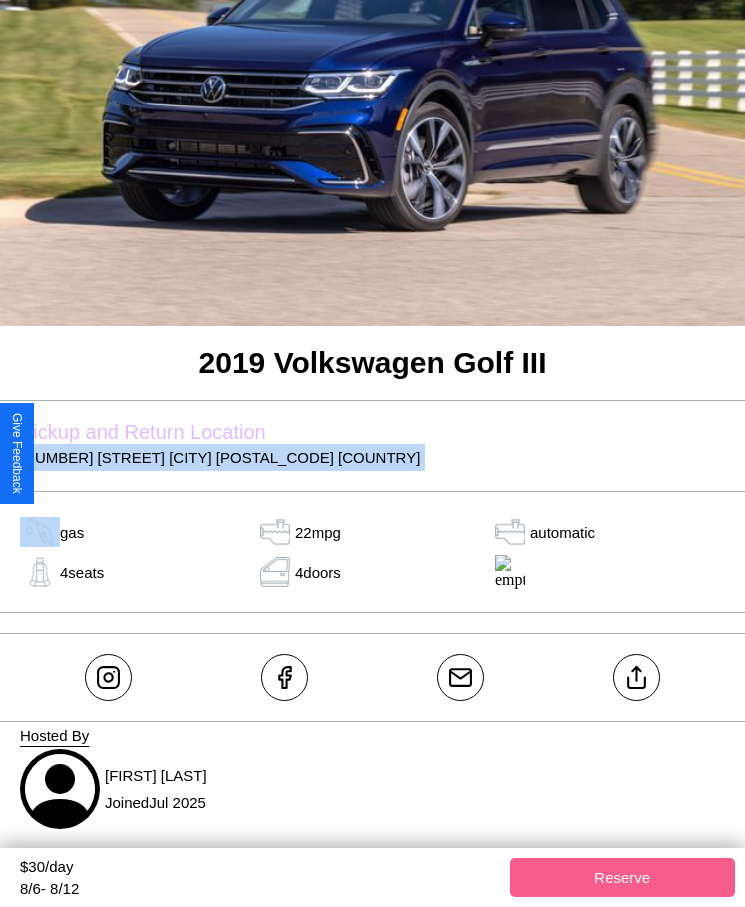 click on "[NUMBER] [STREET] [CITY] [POSTAL_CODE] [COUNTRY]" at bounding box center [372, 457] 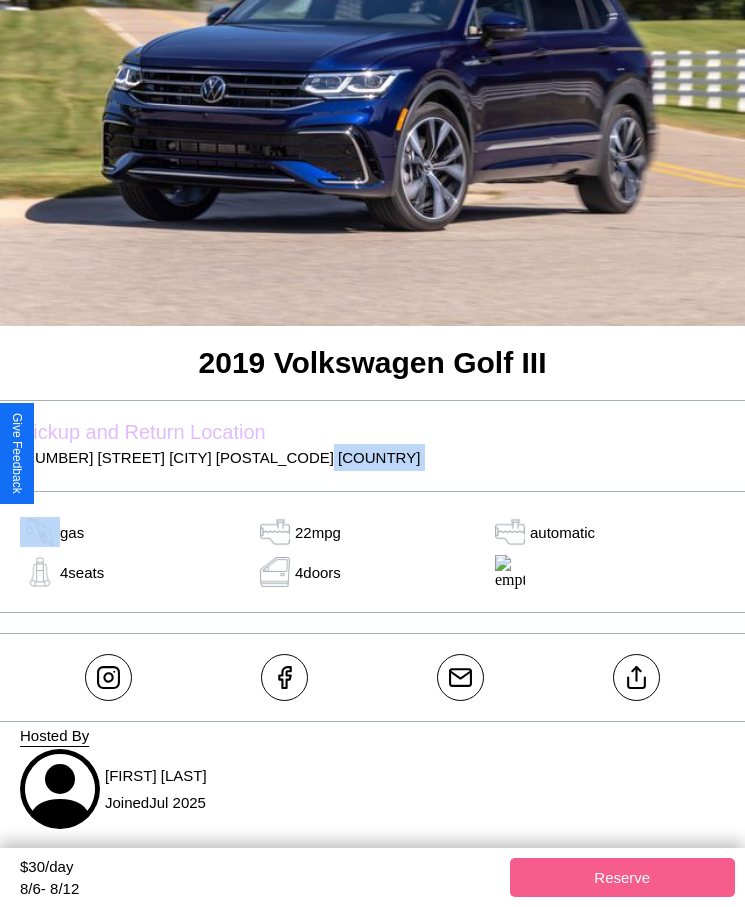 click on "[NUMBER] [STREET] [CITY] [POSTAL_CODE] [COUNTRY]" at bounding box center (372, 457) 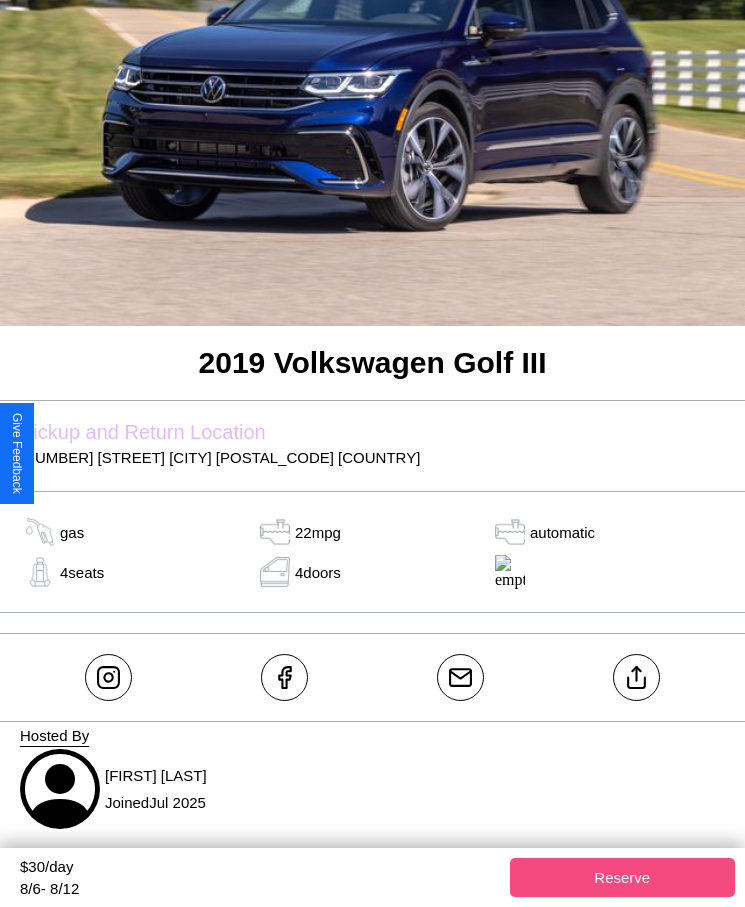 click on "Reserve" at bounding box center [623, 877] 